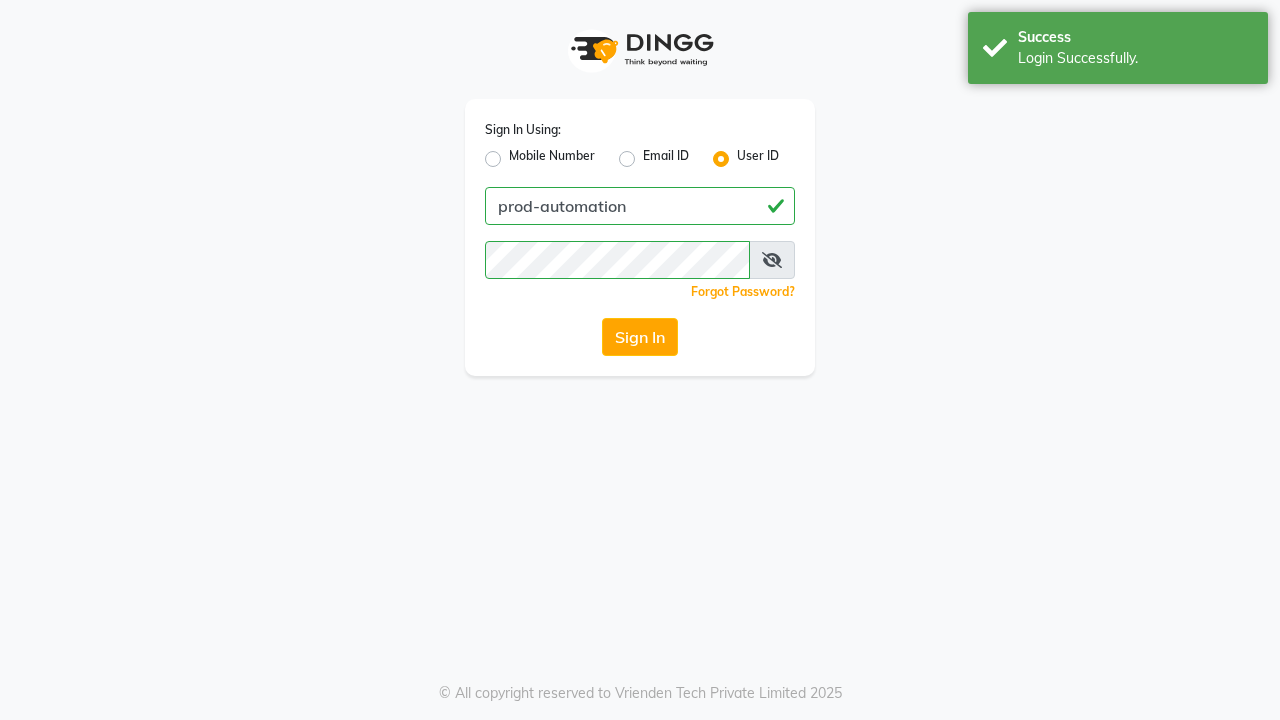 scroll, scrollTop: 0, scrollLeft: 0, axis: both 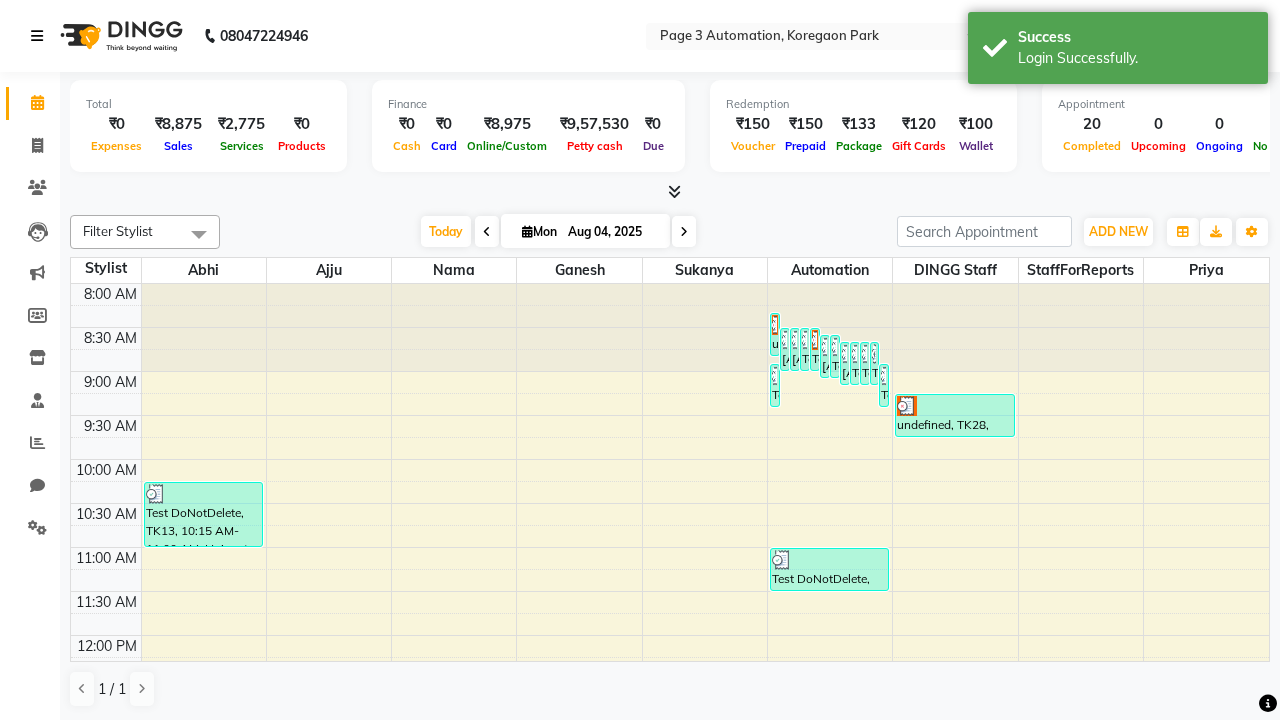 click at bounding box center (37, 36) 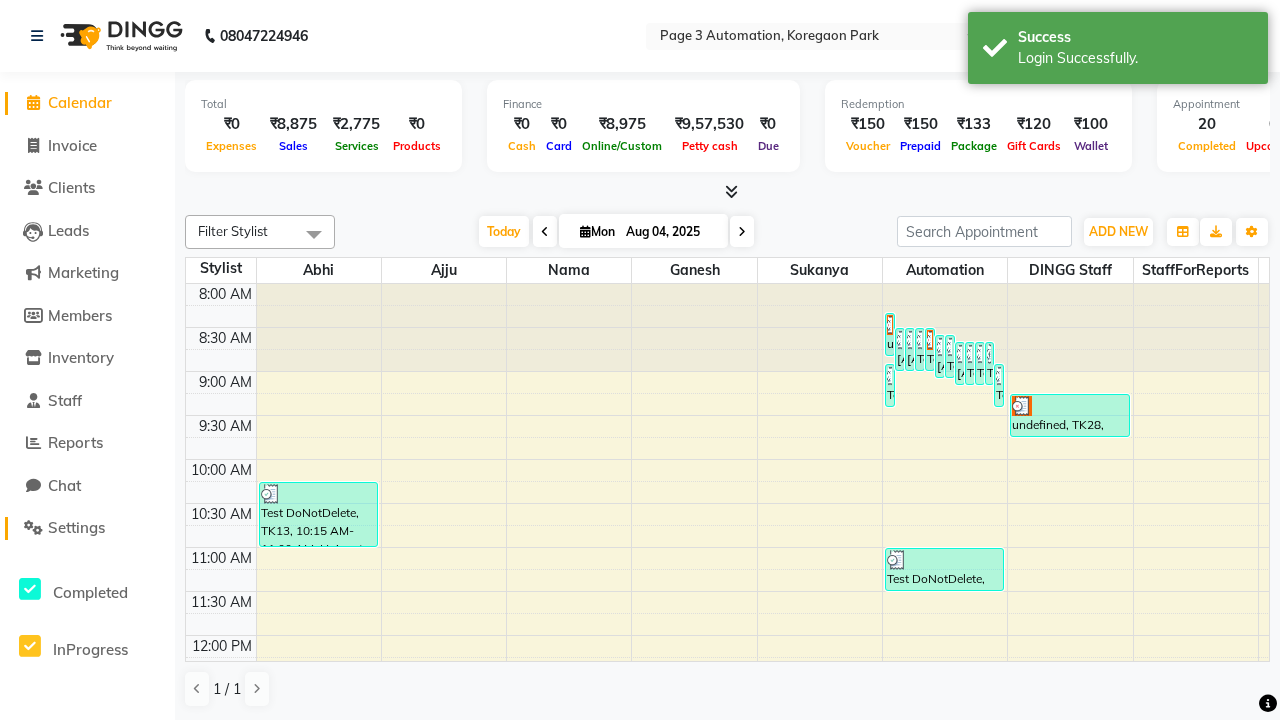 click on "Settings" 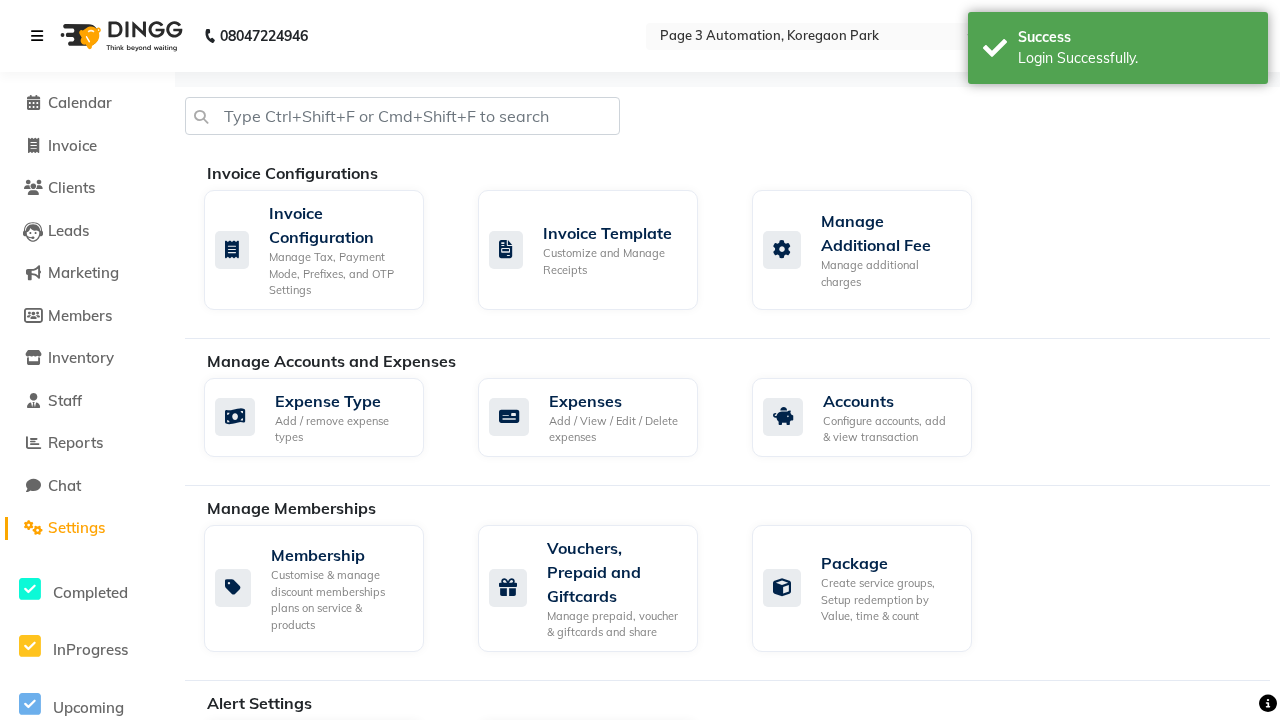 click at bounding box center [37, 36] 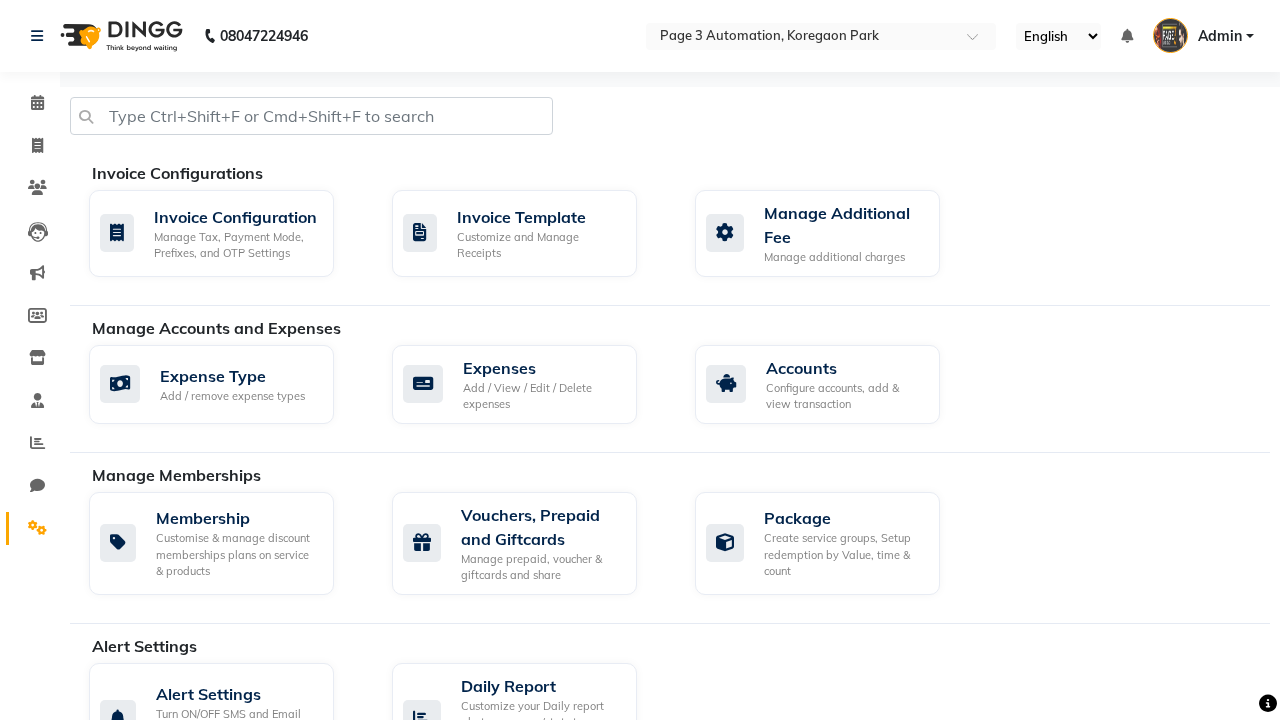 click 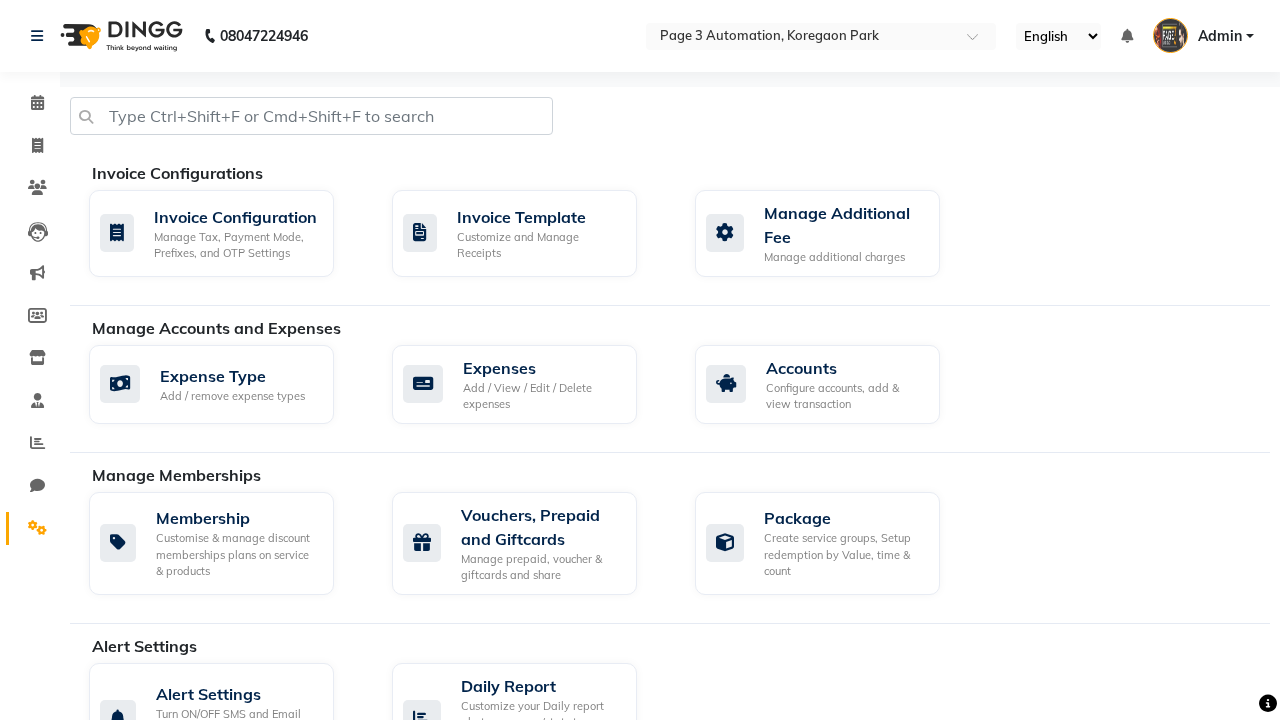 click on "Data Import" 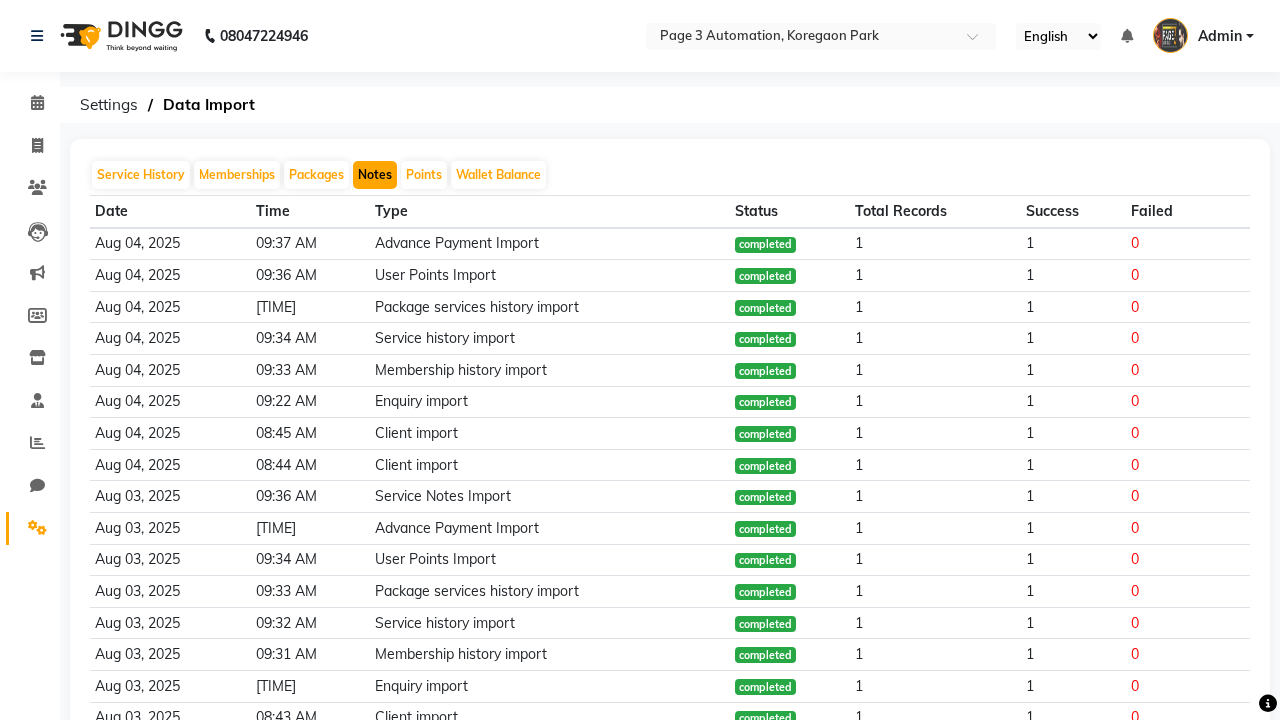 click on "Notes" 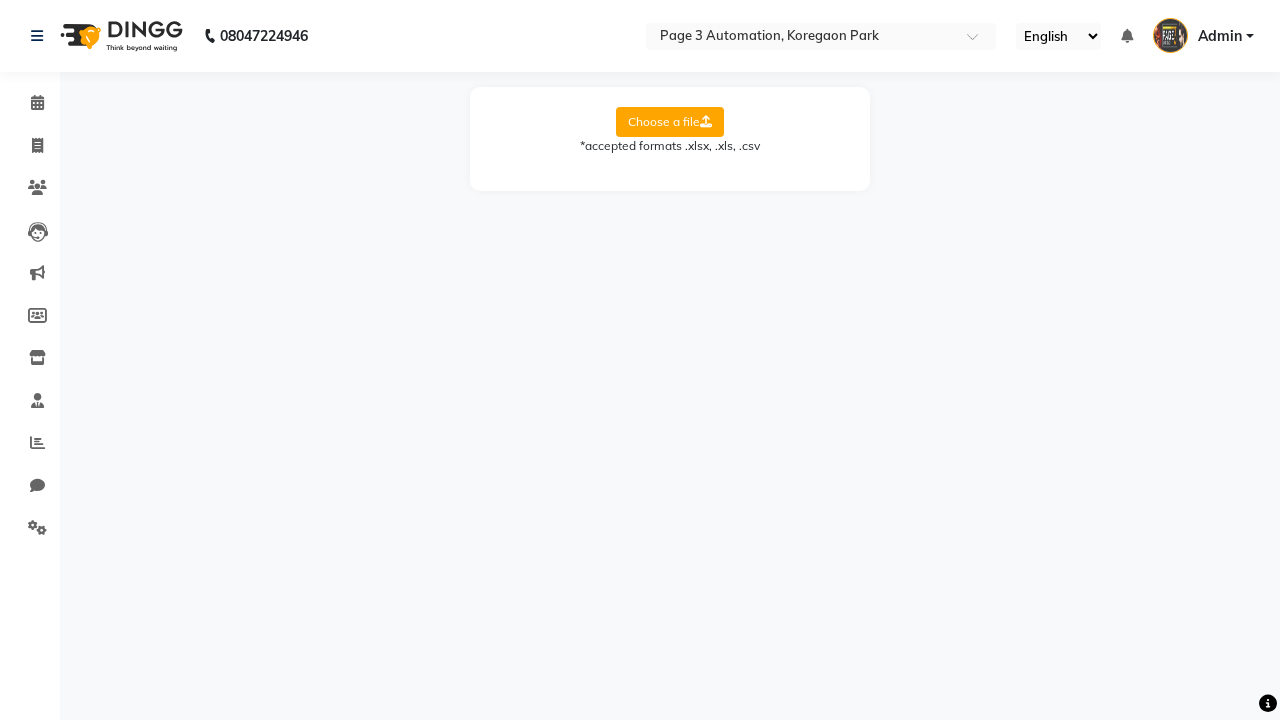 select on "Sheet1" 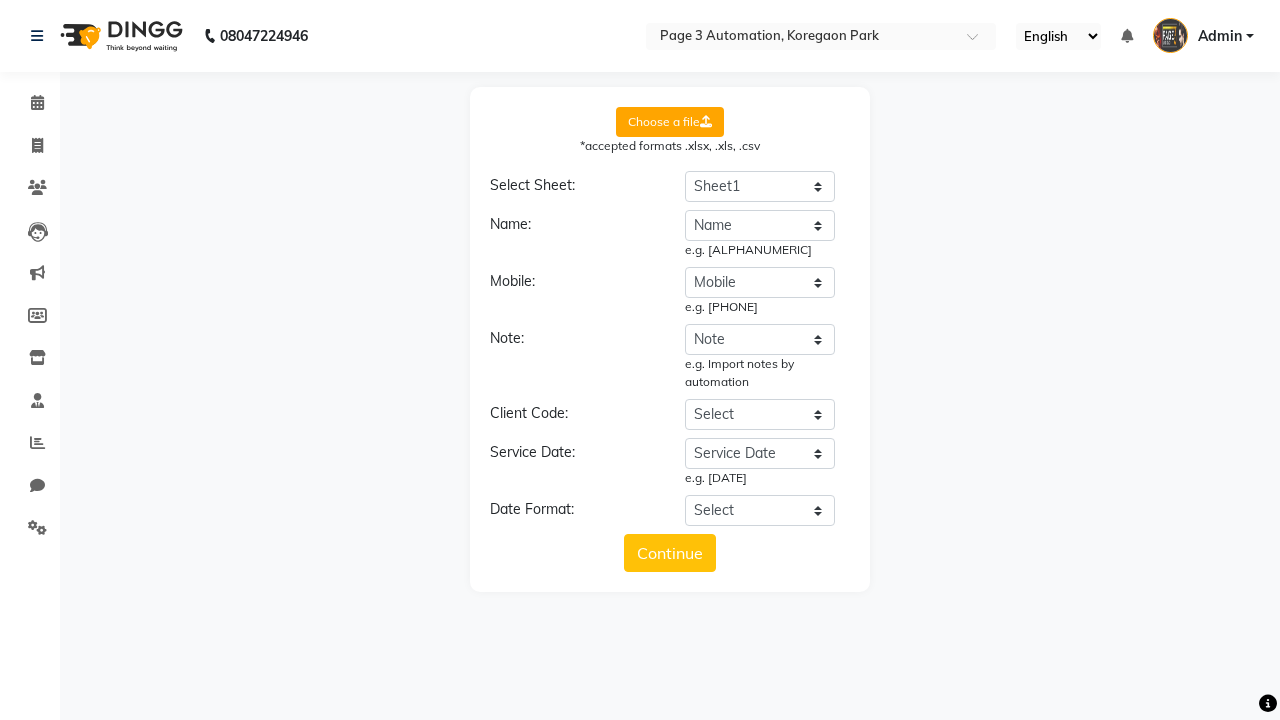 select on "DD/MM/YYYY" 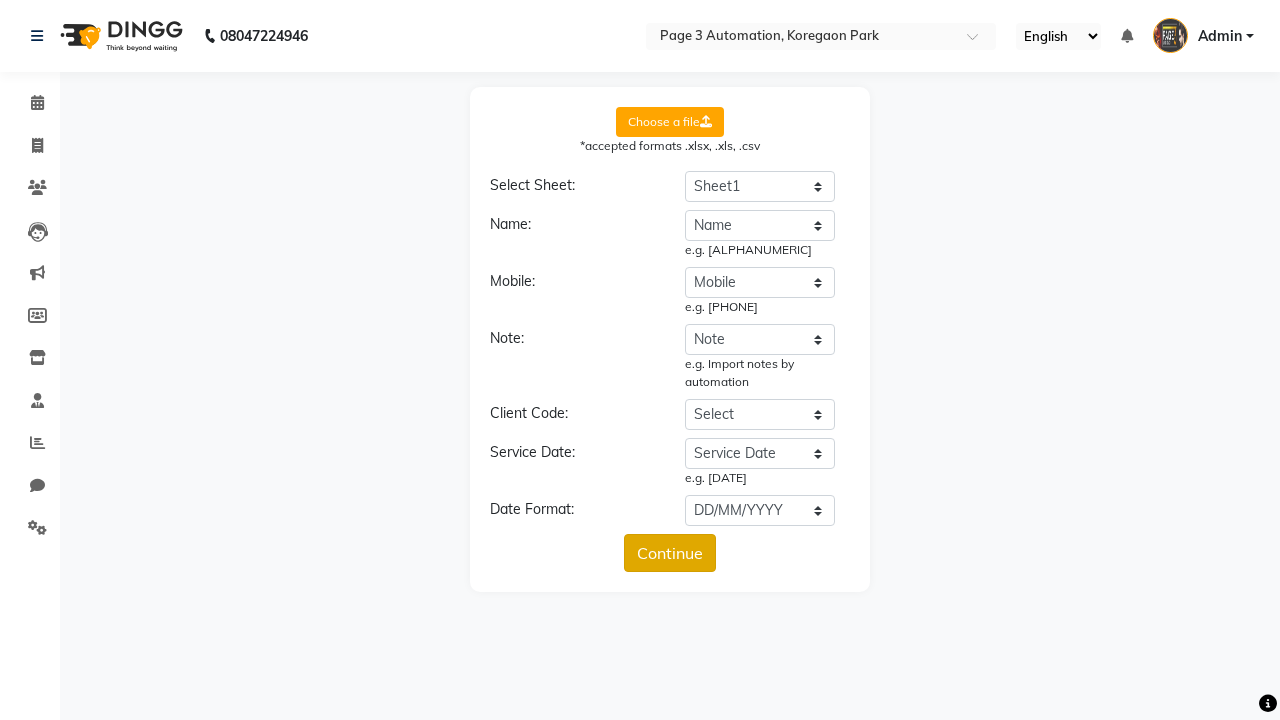 click on "Continue" 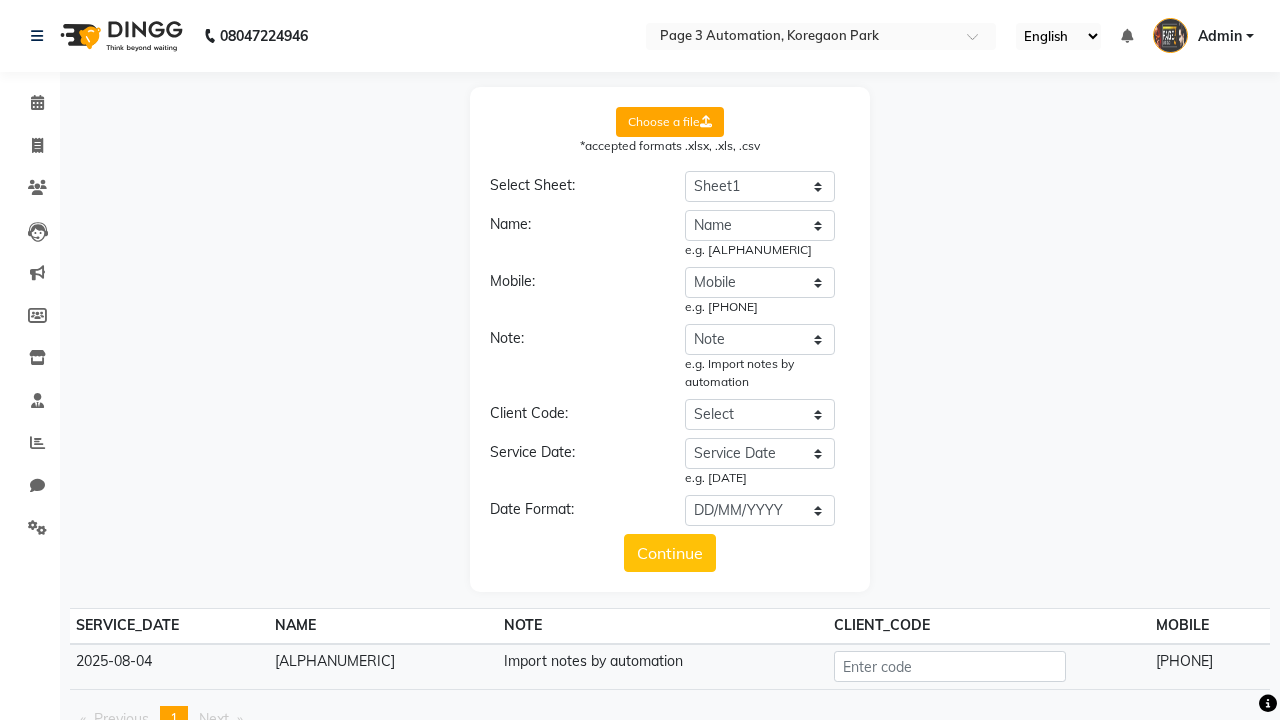 click on "Upload" 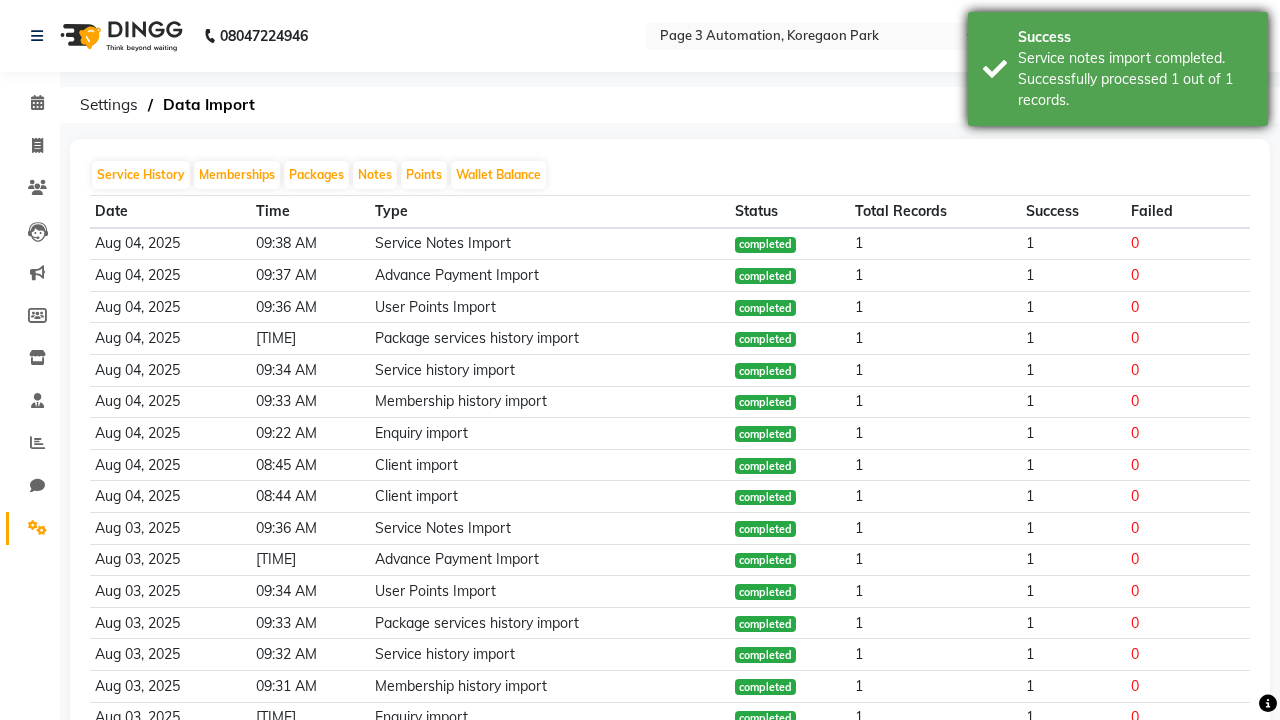 click on "Service notes import completed. Successfully processed 1 out of 1 records." at bounding box center (1135, 79) 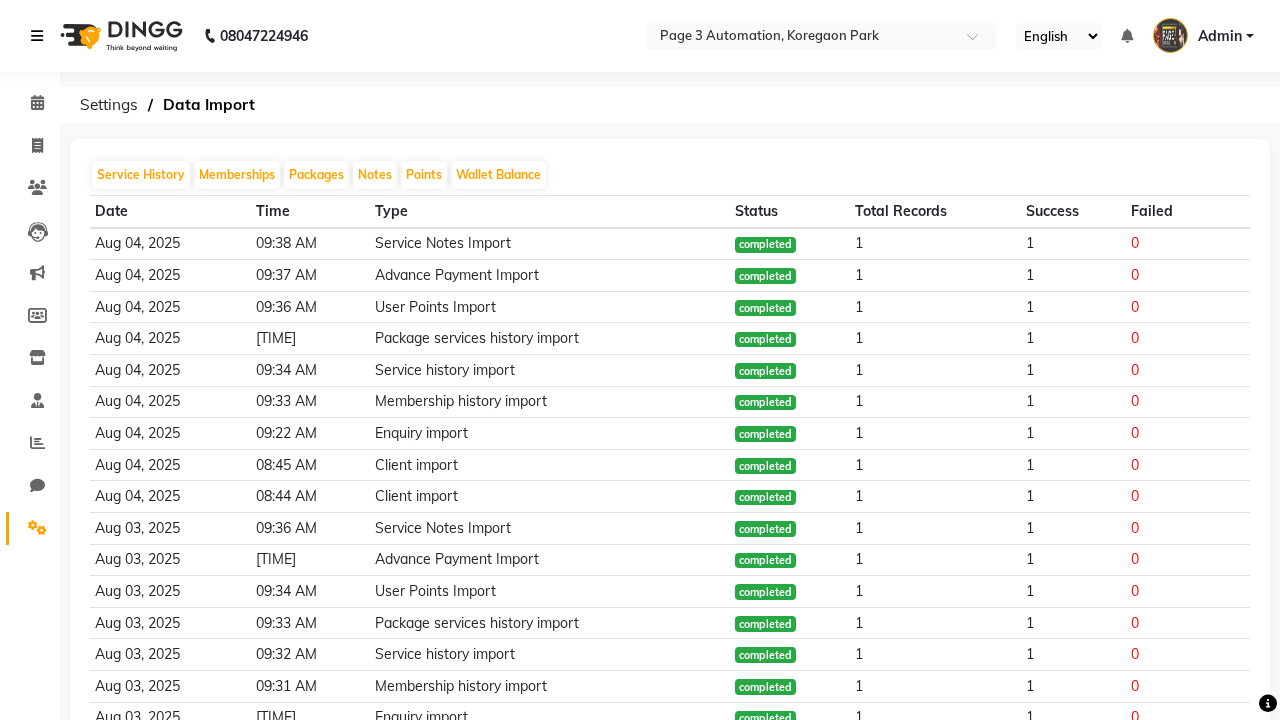 click at bounding box center (37, 36) 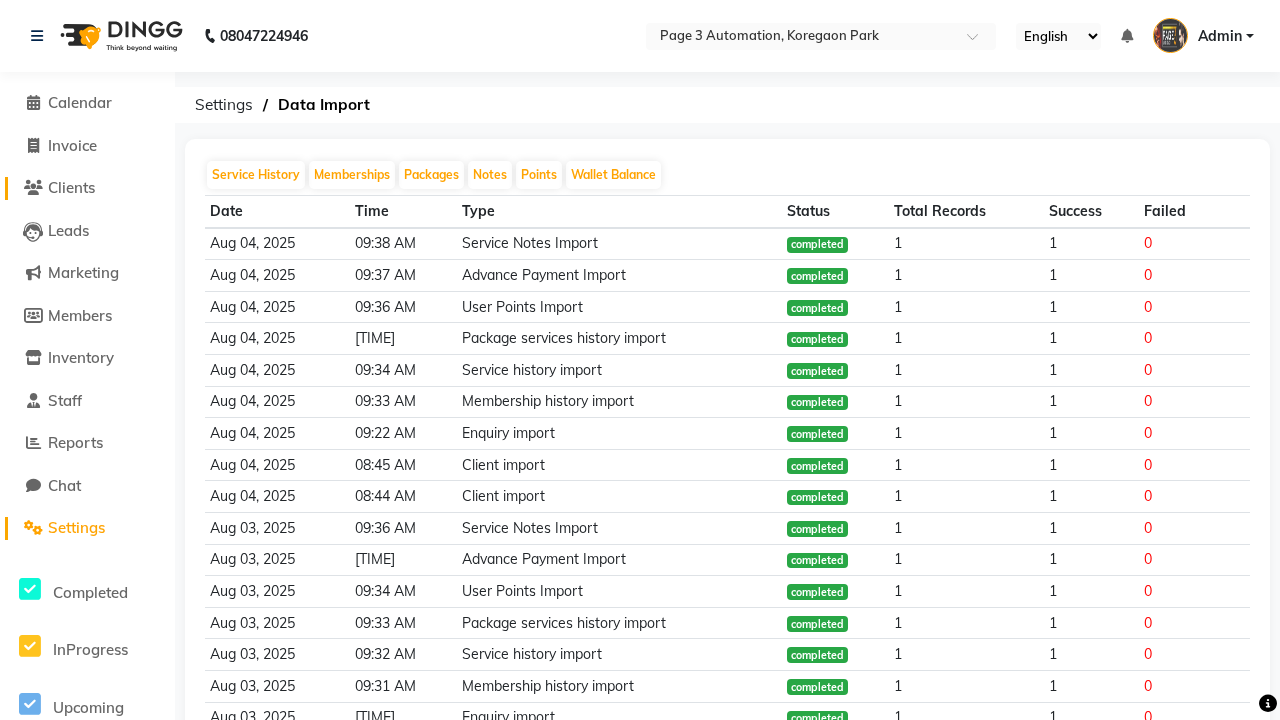click on "Clients" 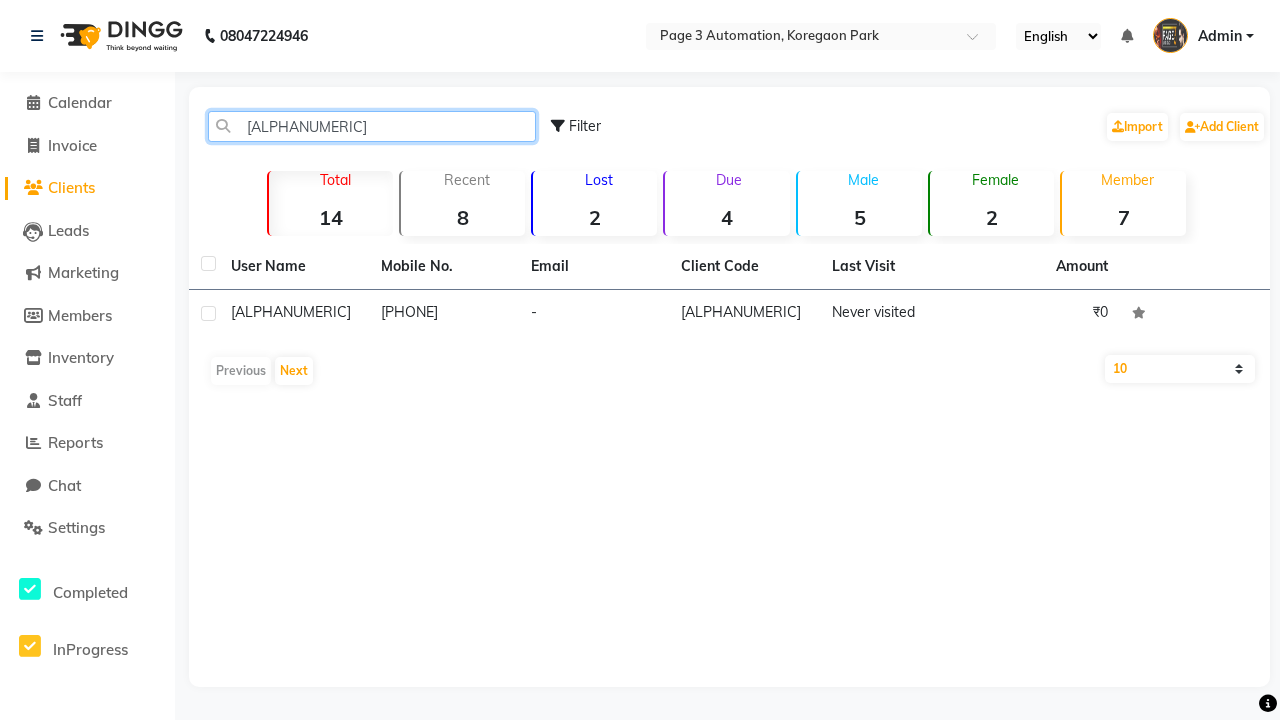 type on "[ALPHANUMERIC]" 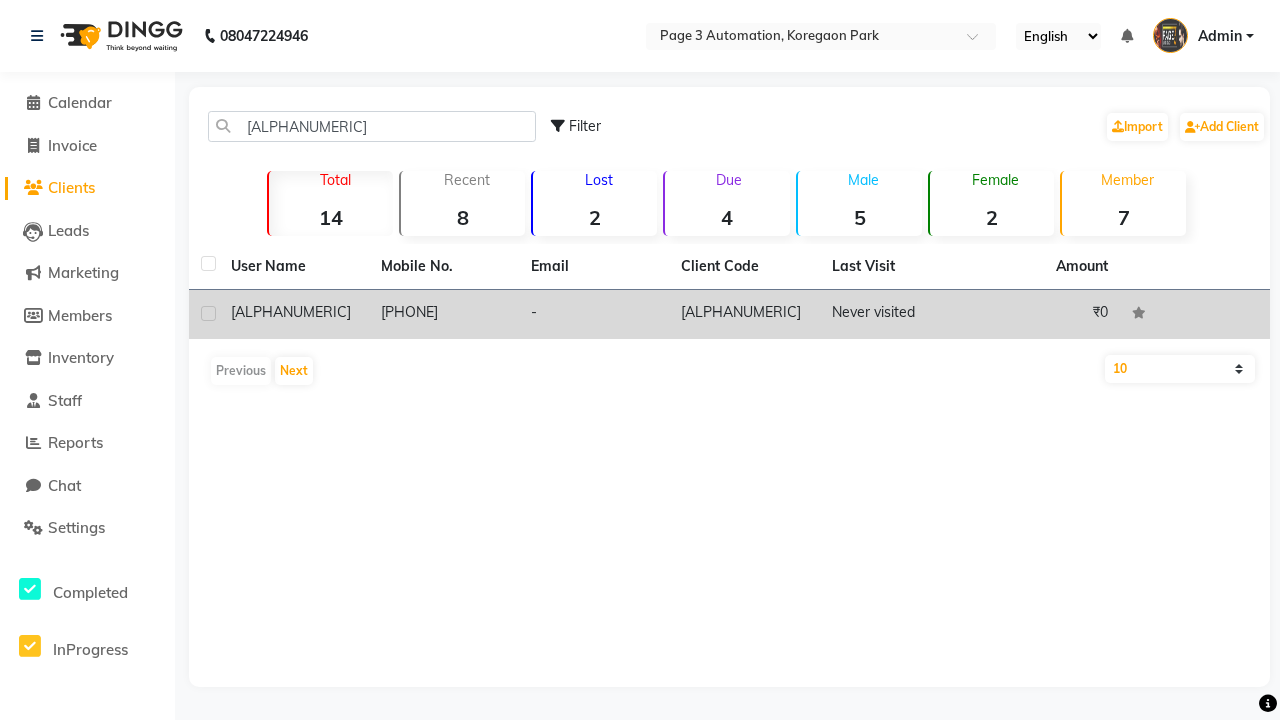 click on "[ALPHANUMERIC]" 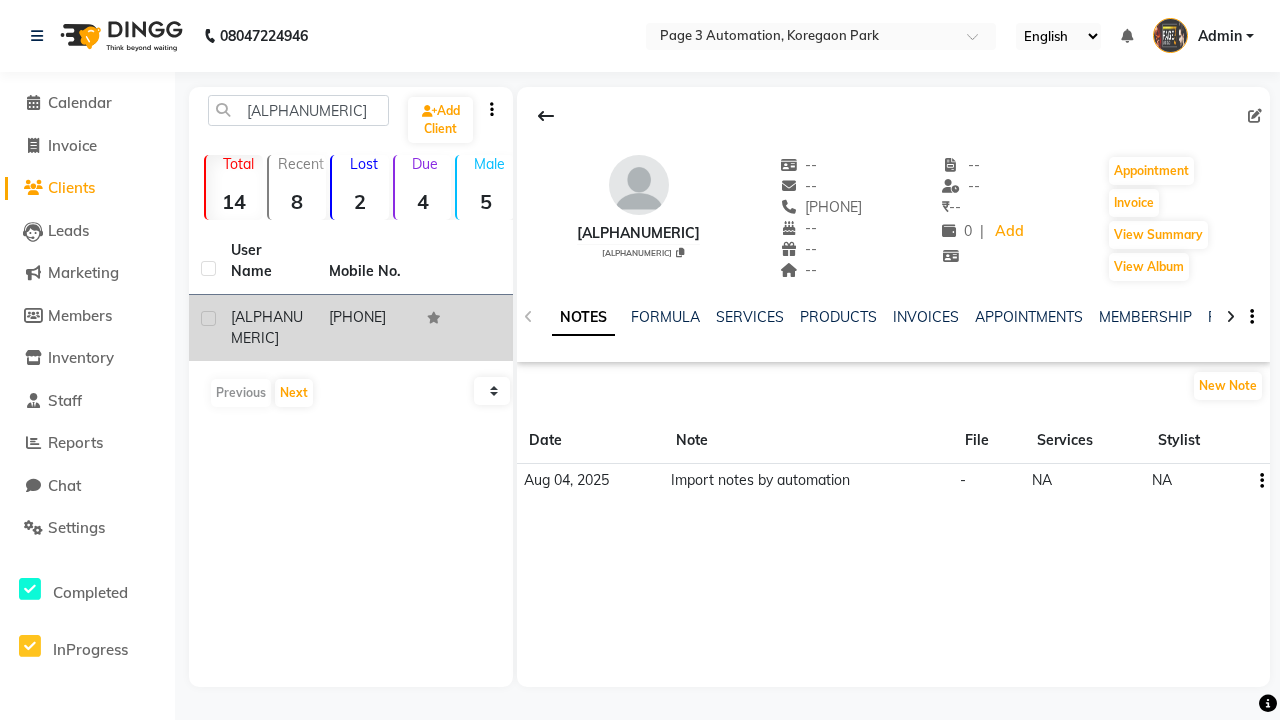 click on "NOTES" 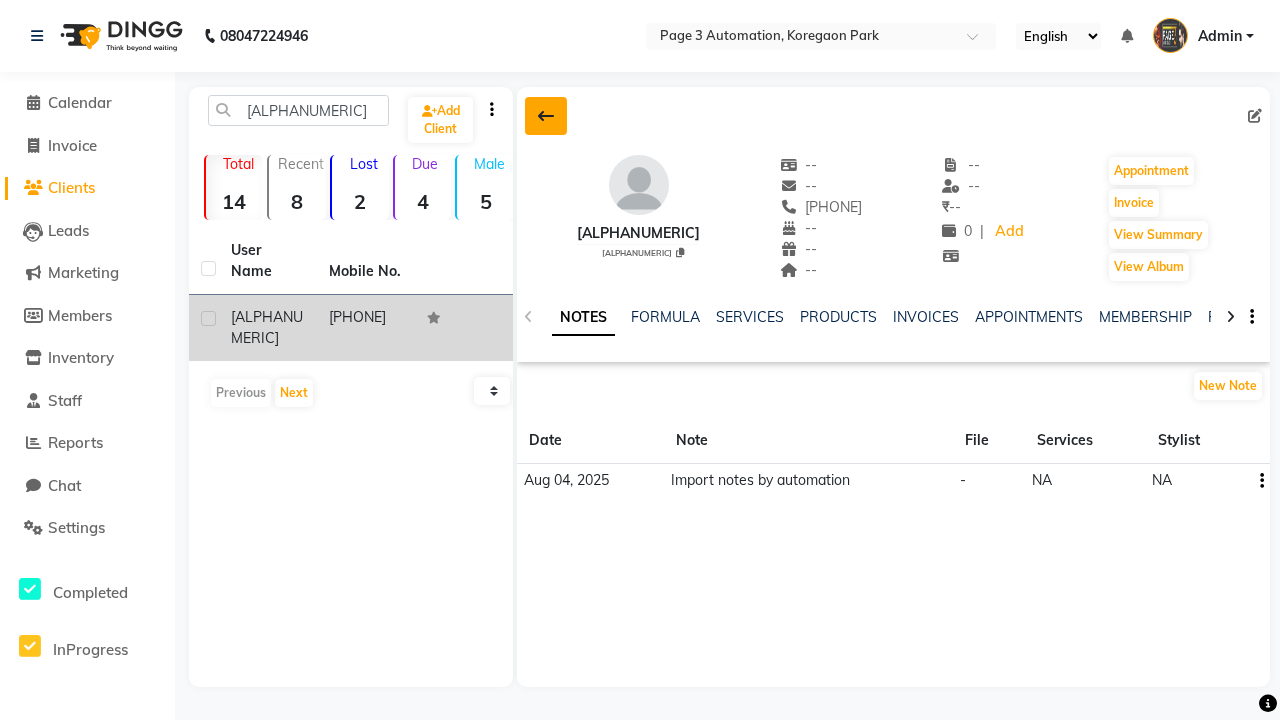 click 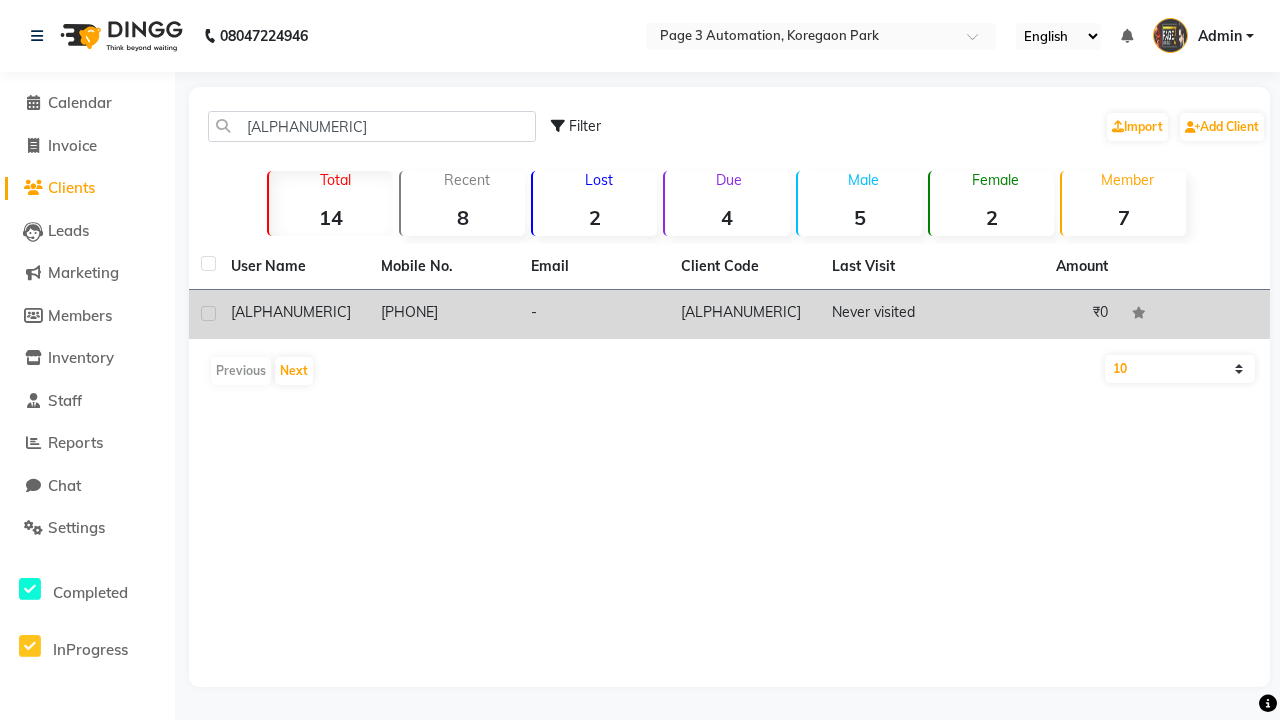 click 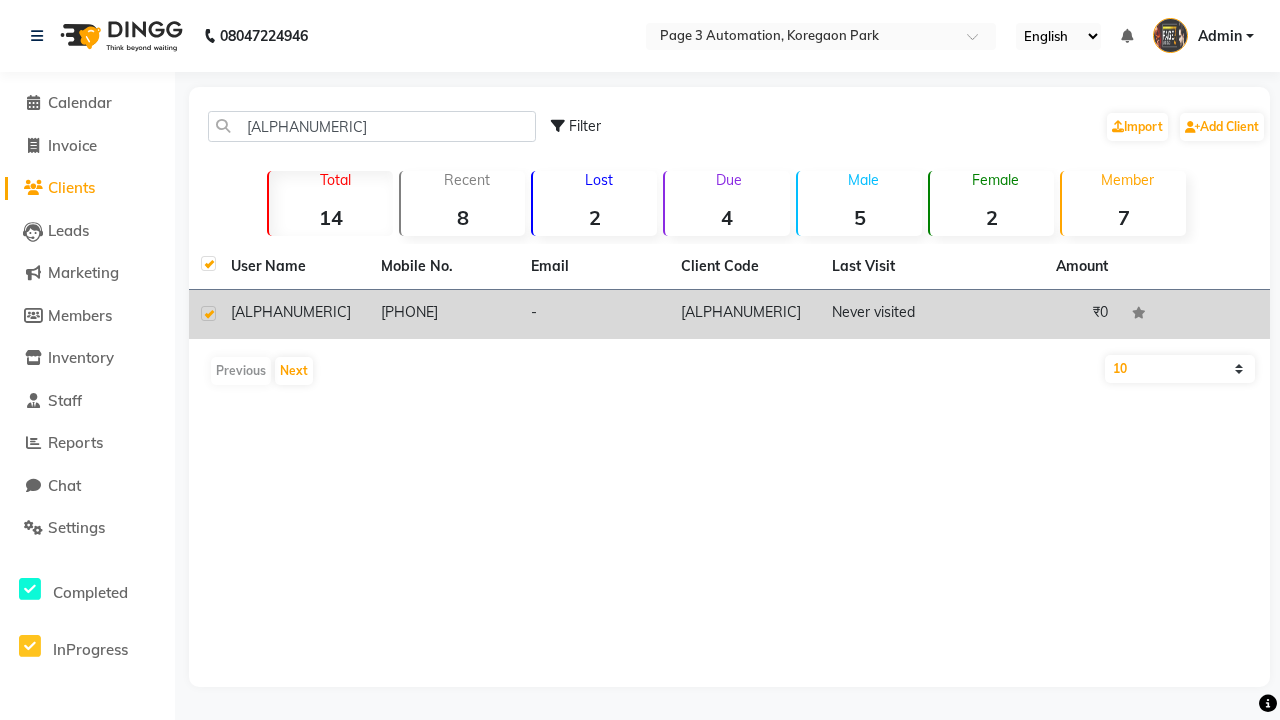 checkbox on "true" 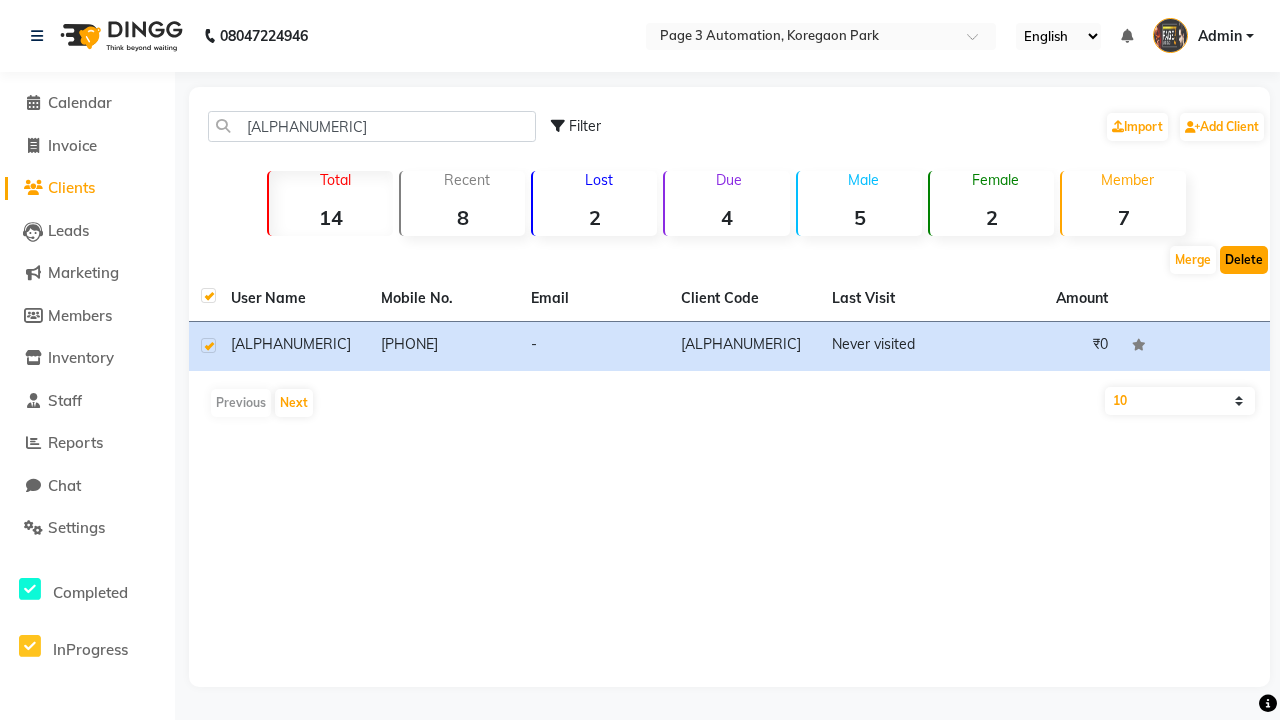 click on "Delete" 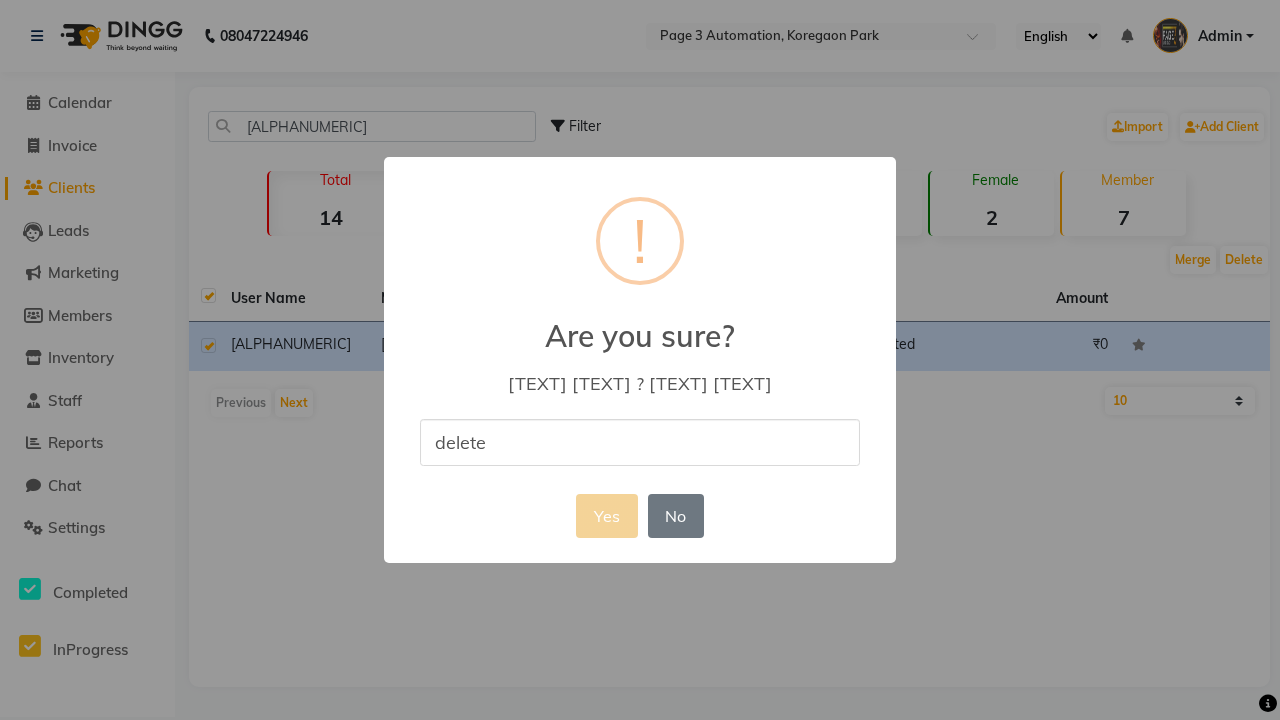 type on "delete" 